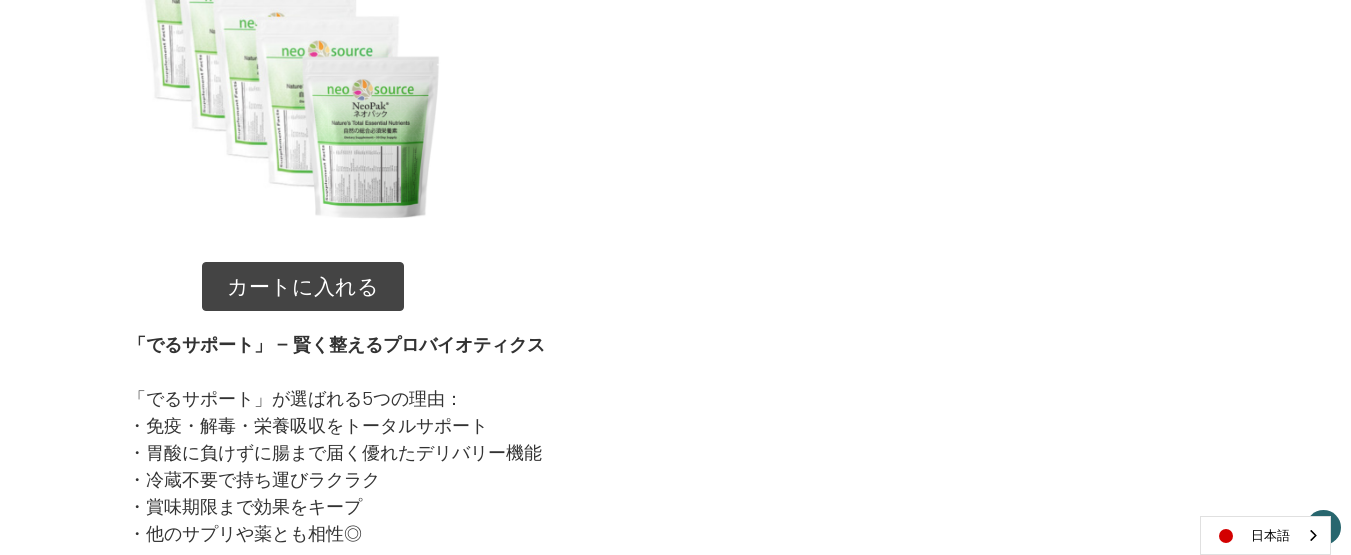 scroll, scrollTop: 2400, scrollLeft: 0, axis: vertical 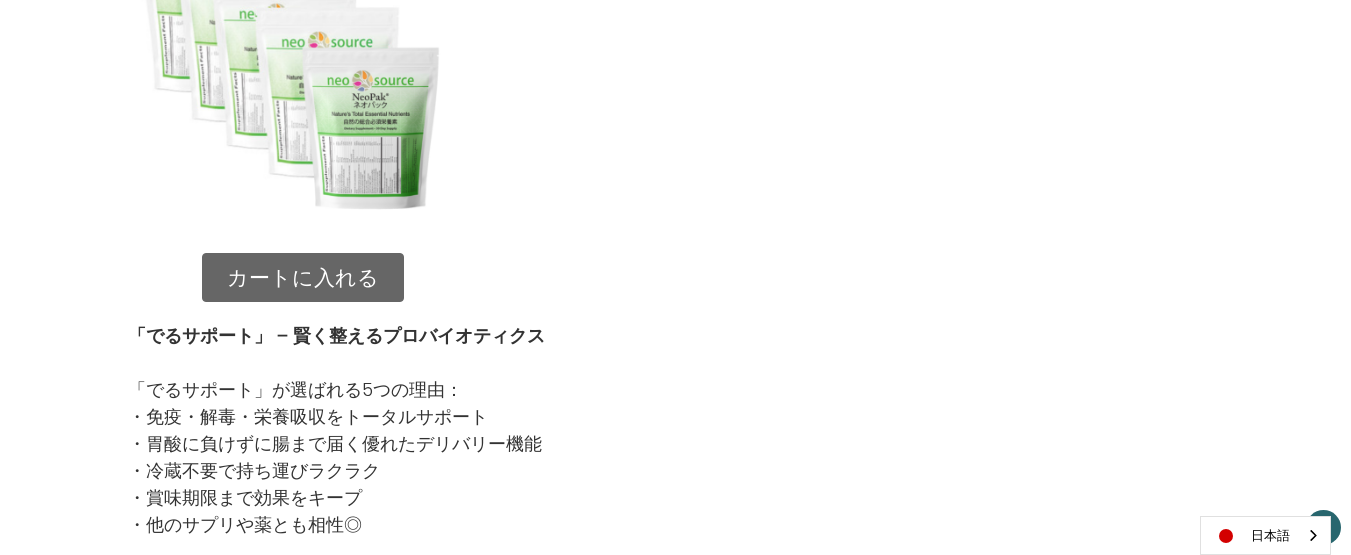 click on "カートに入れる" at bounding box center (303, 278) 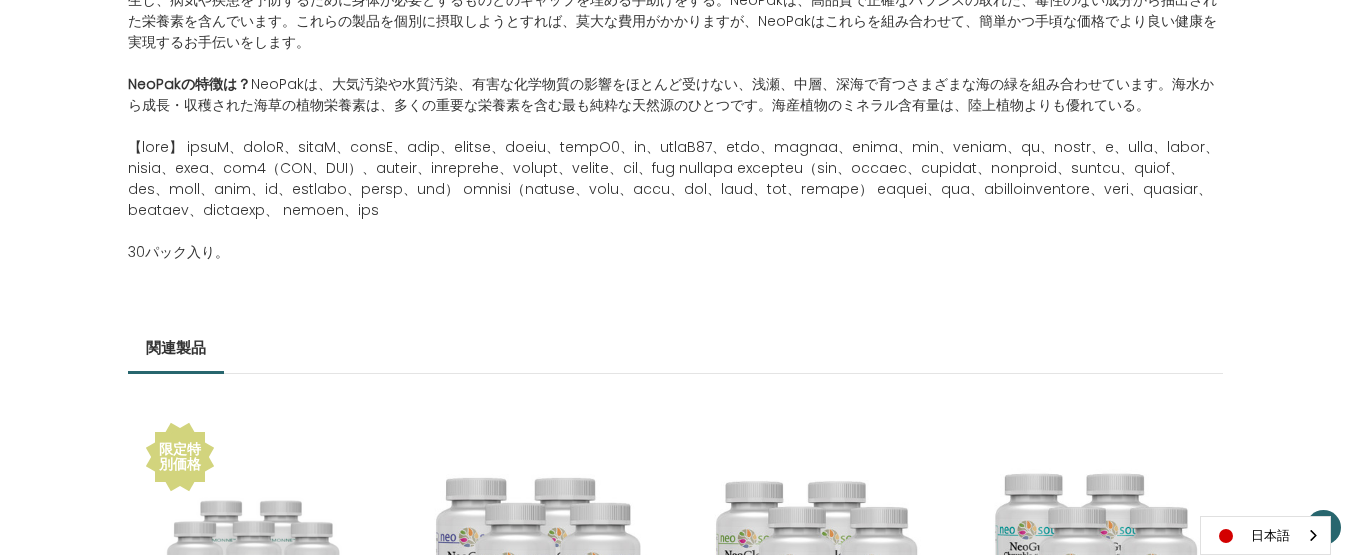 scroll, scrollTop: 1100, scrollLeft: 0, axis: vertical 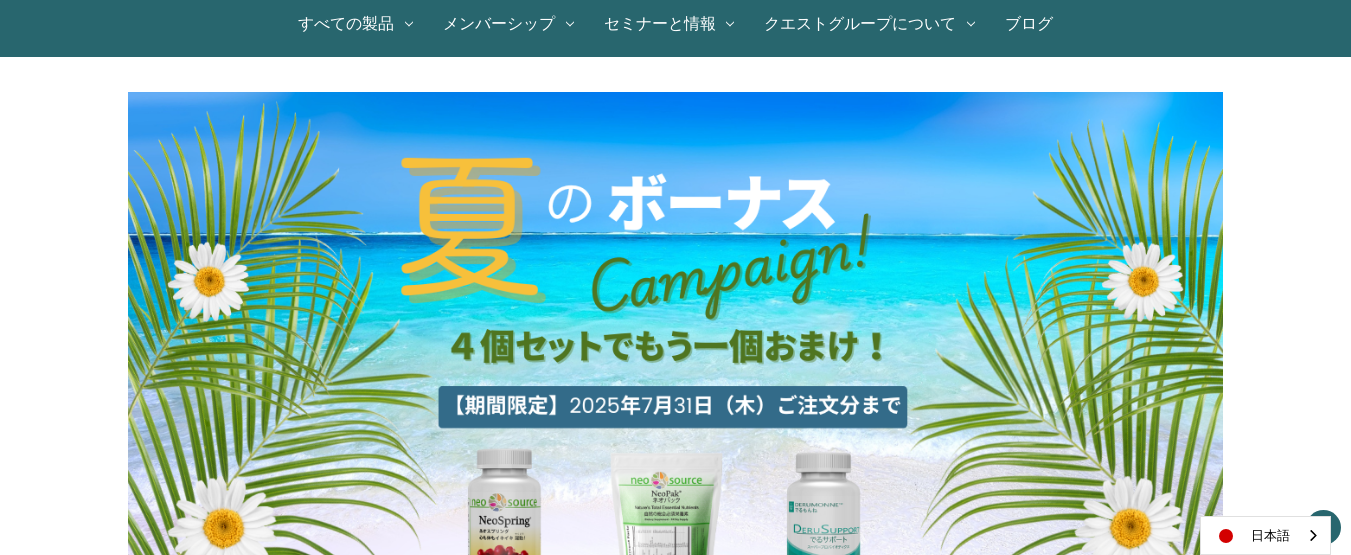 drag, startPoint x: 715, startPoint y: 384, endPoint x: 710, endPoint y: 372, distance: 13 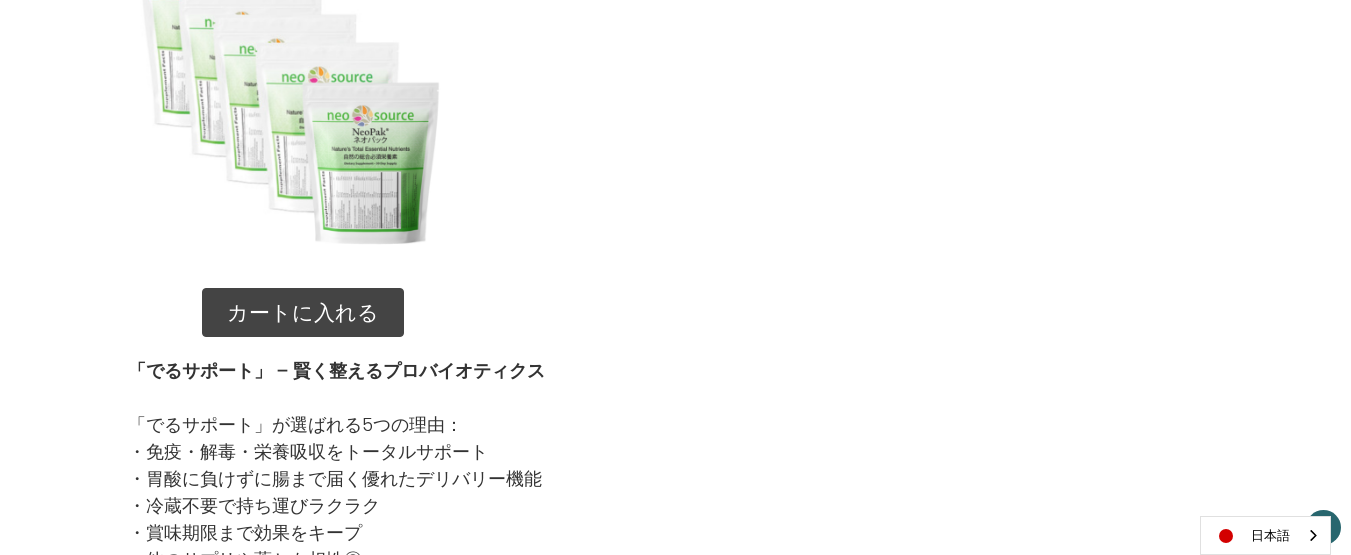 scroll, scrollTop: 2400, scrollLeft: 0, axis: vertical 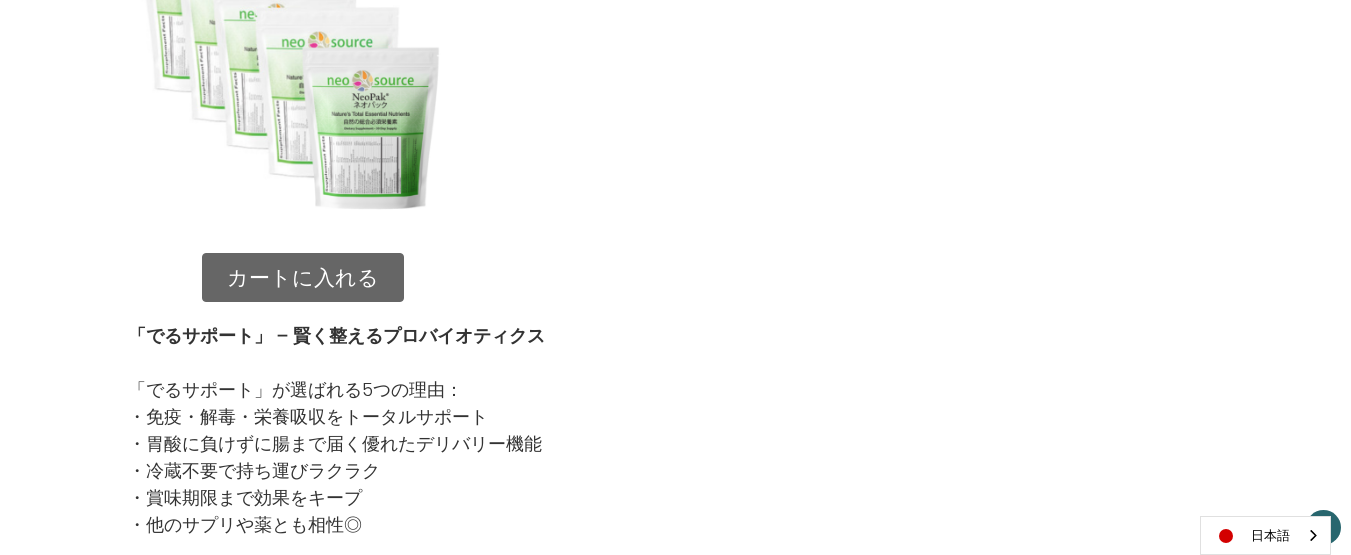 click on "カートに入れる" at bounding box center (303, 278) 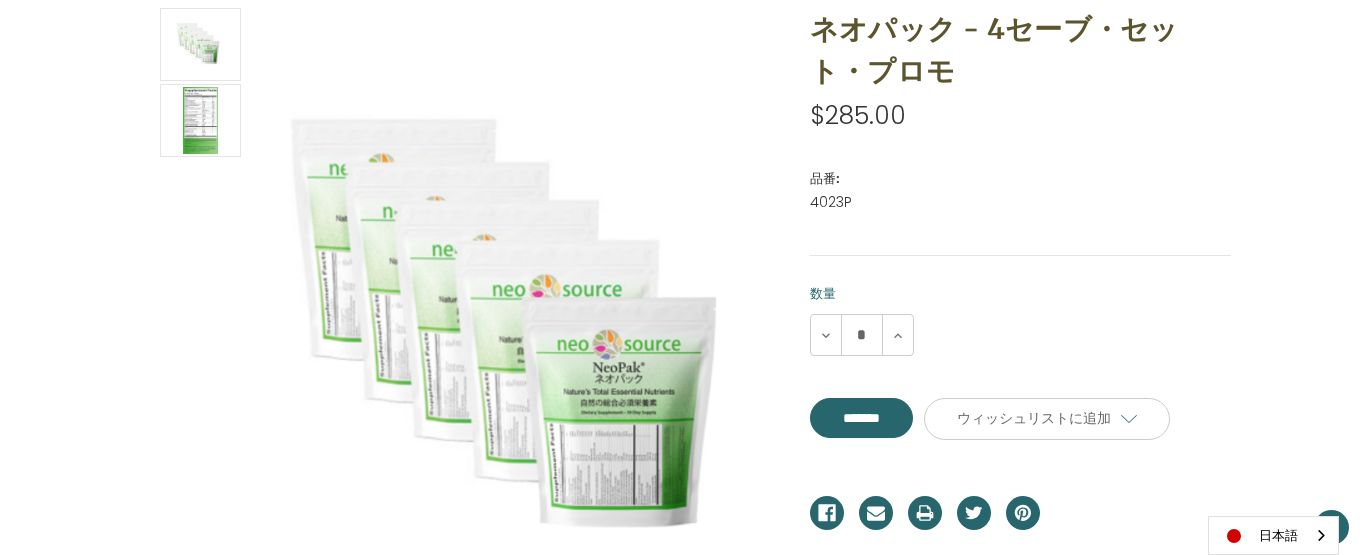 scroll, scrollTop: 300, scrollLeft: 0, axis: vertical 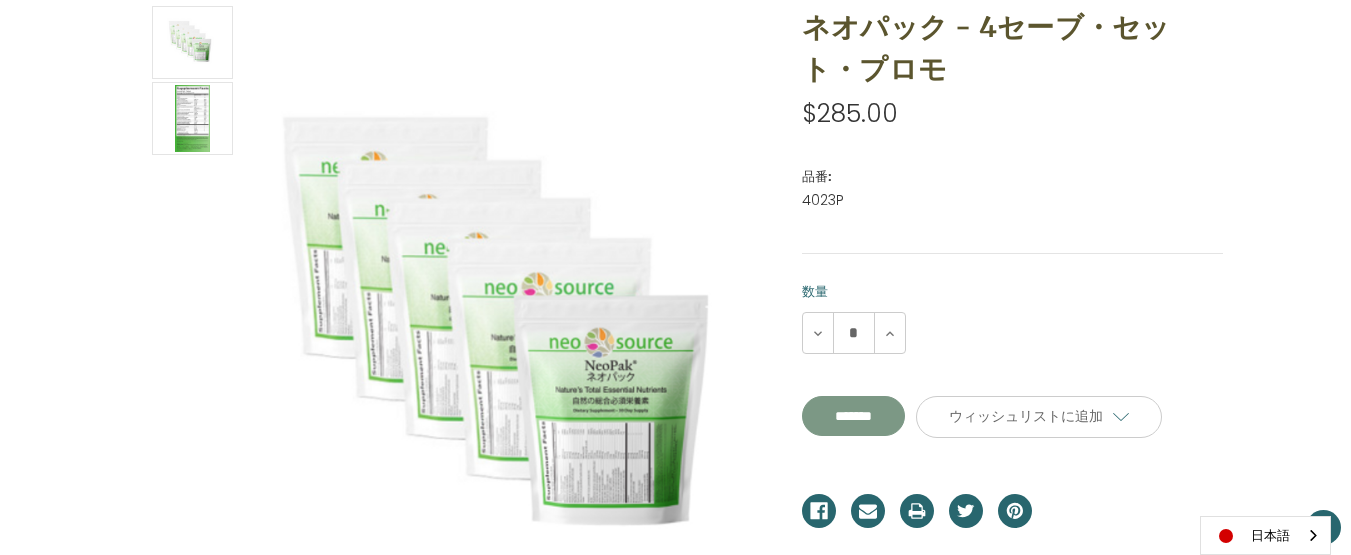 click on "**********" at bounding box center [853, 416] 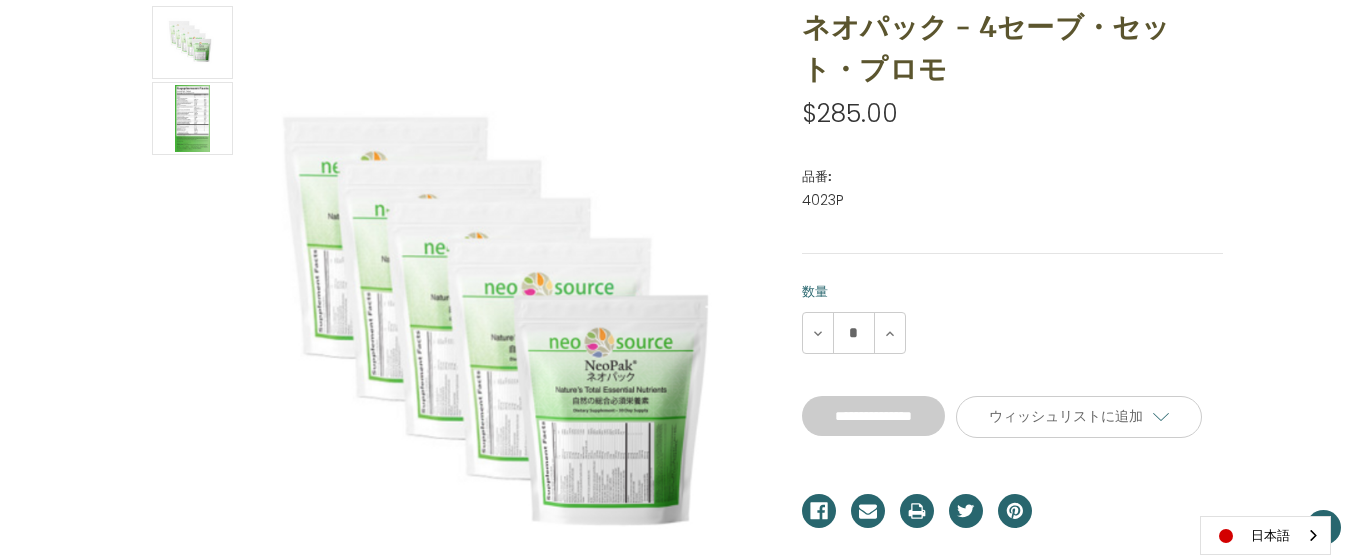 type on "*******" 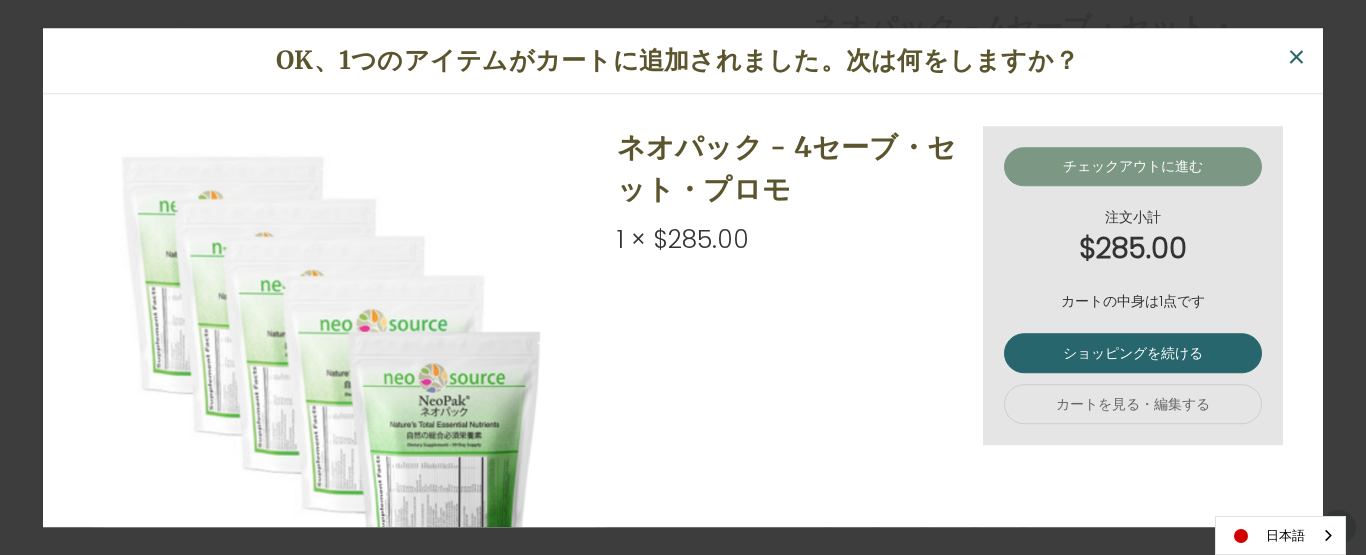 click on "チェックアウトに進む" at bounding box center (1133, 167) 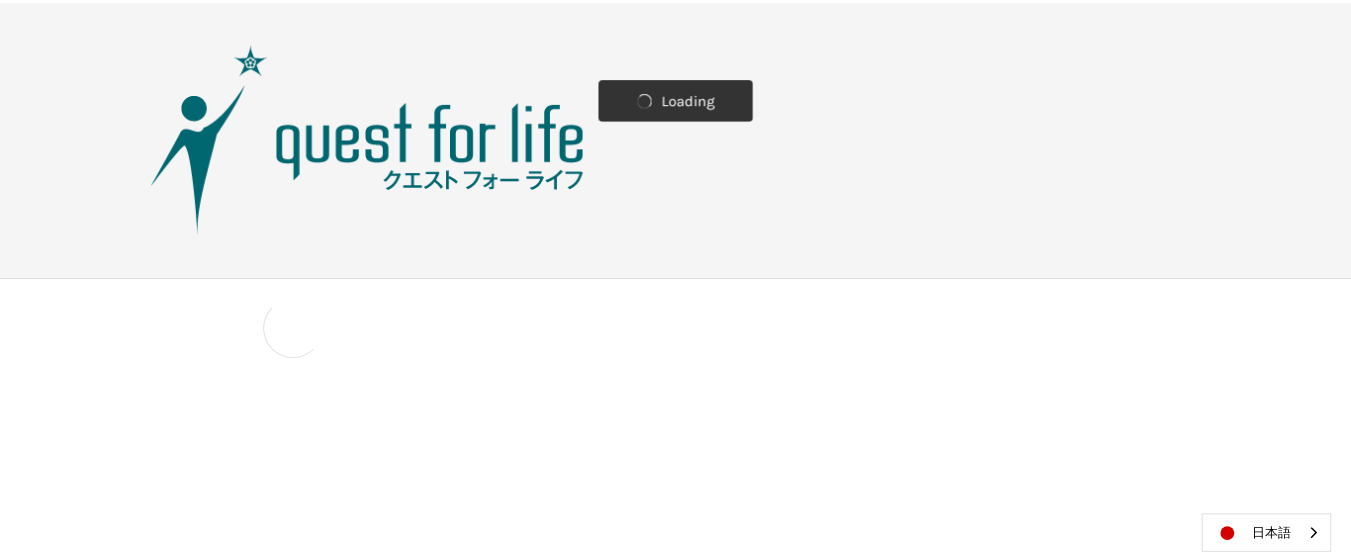 scroll, scrollTop: 0, scrollLeft: 0, axis: both 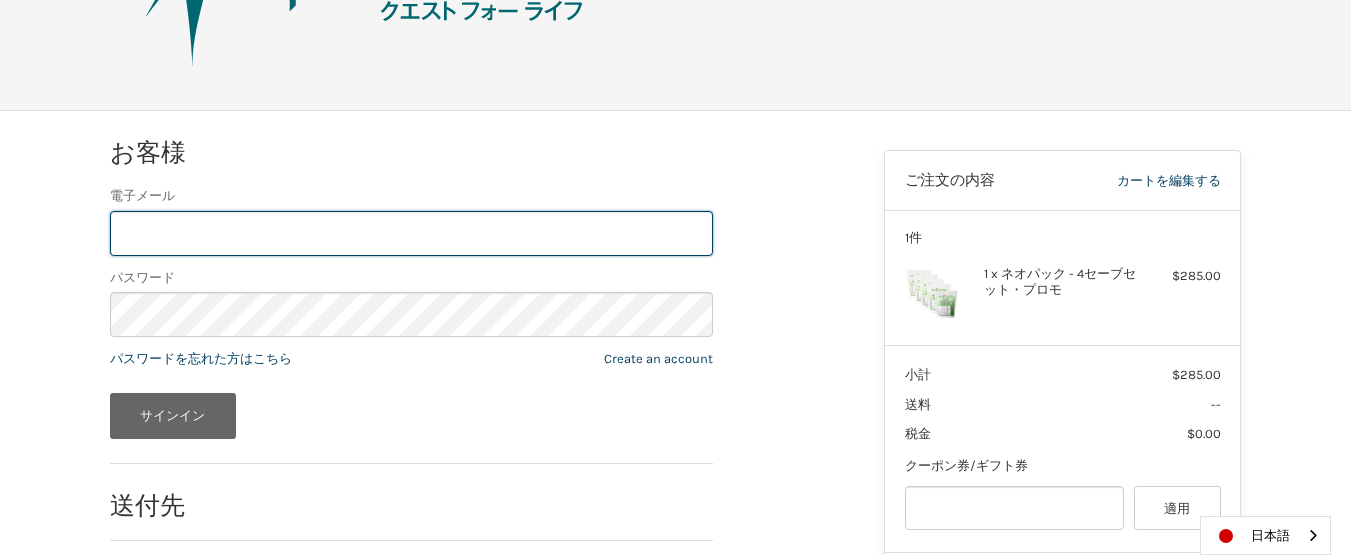 type on "**********" 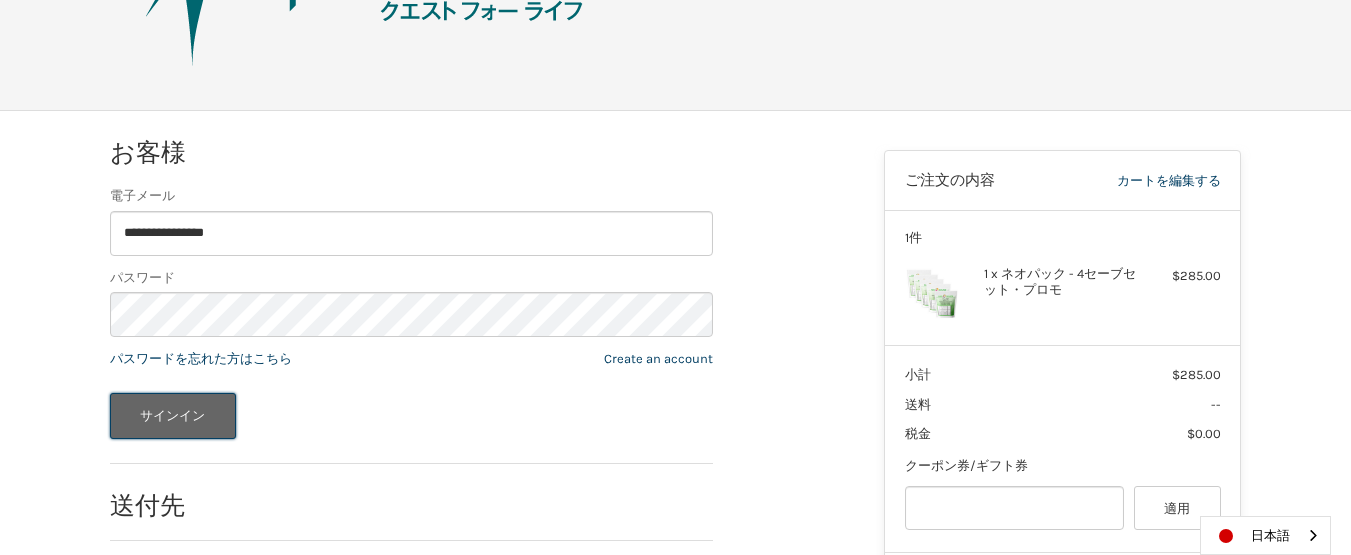 click on "サインイン" at bounding box center [173, 416] 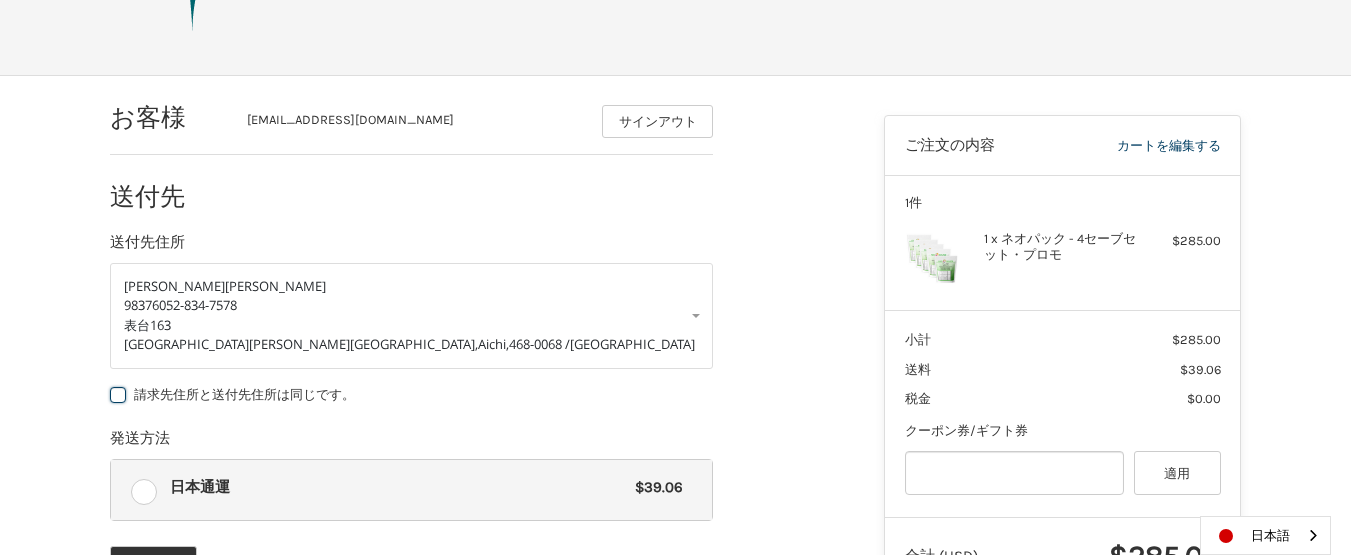 scroll, scrollTop: 400, scrollLeft: 0, axis: vertical 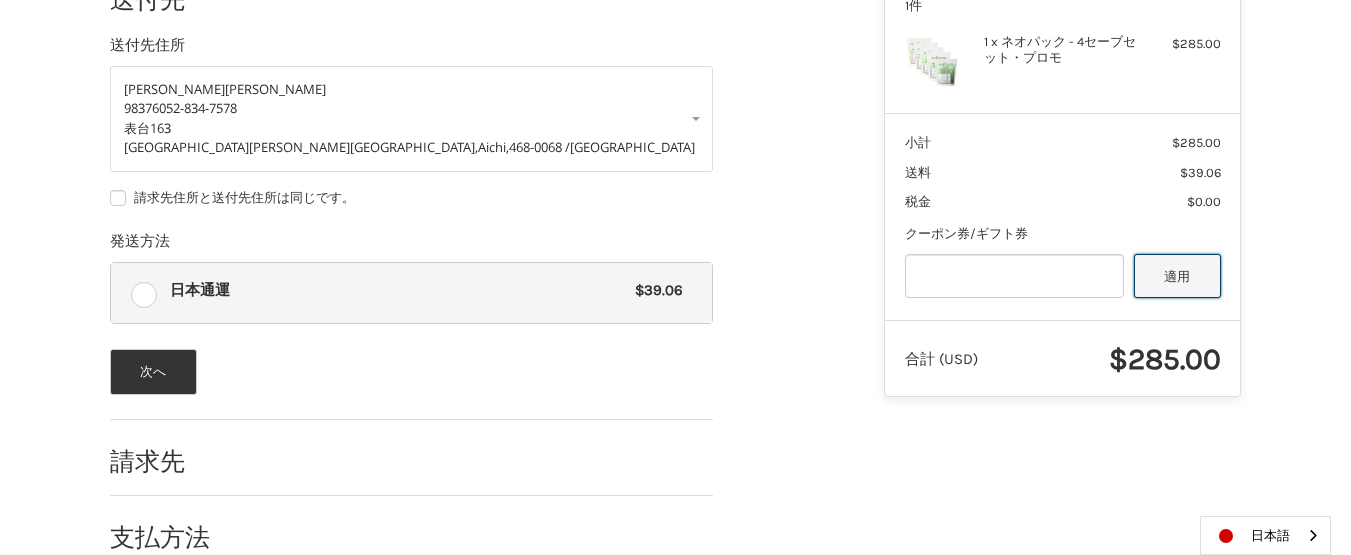click on "適用" at bounding box center (1177, 276) 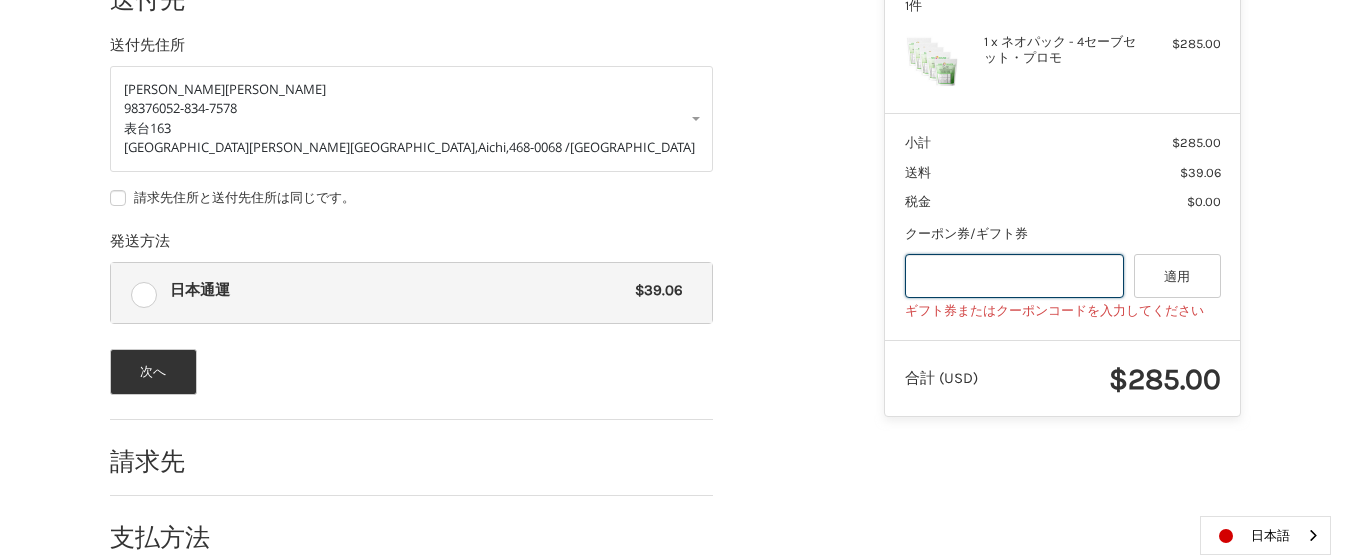 click at bounding box center [1015, 276] 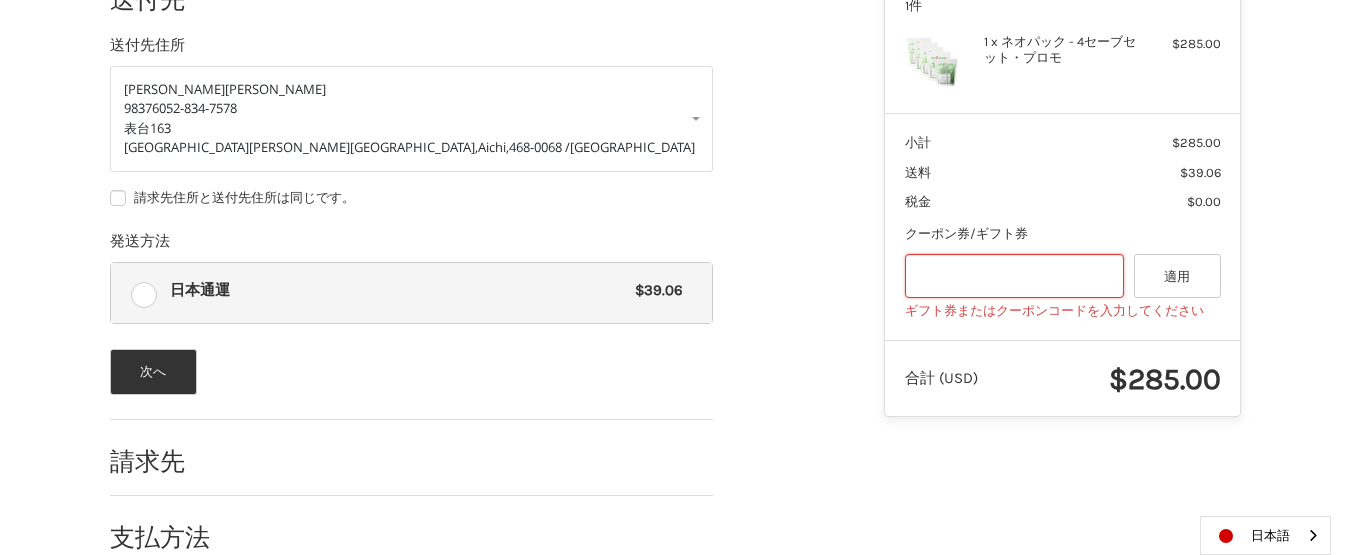 click on "お客様 yonesa@nifty.com サインアウト 送付先 送付先住所 悟  米倉 98376  052-834-7578 表台163  名古屋市天白区,  Aichi,  468-0068 /  Japan  請求先住所と送付先住所は同じです。 発送方法 日本通運 $39.06 次へ 請求先 支払方法" at bounding box center (482, 225) 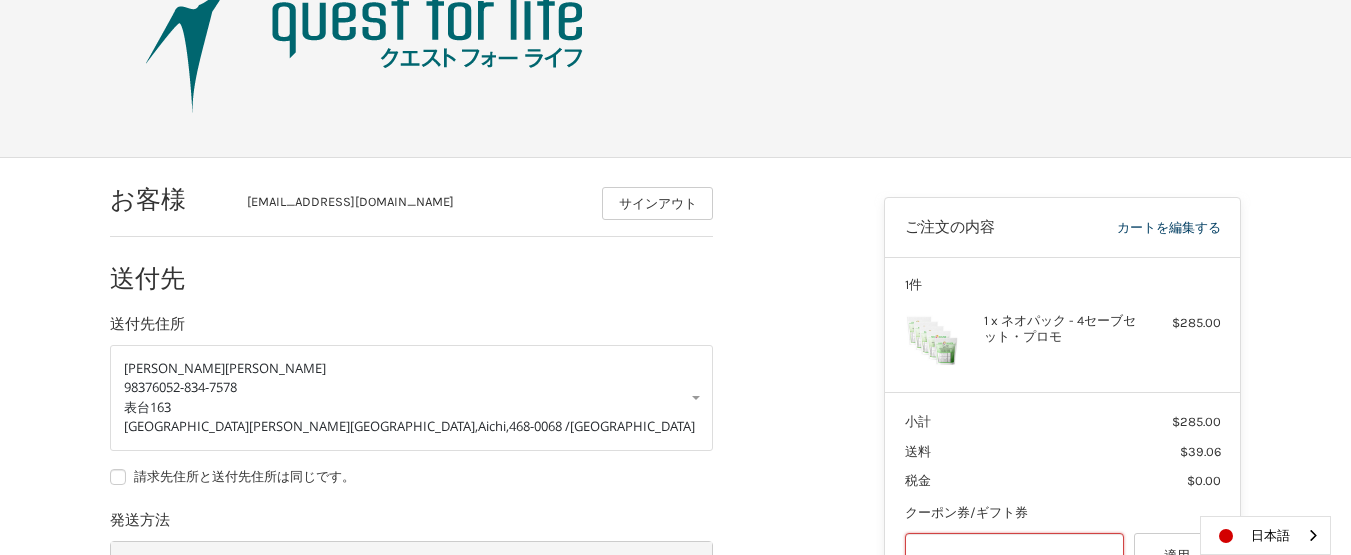 scroll, scrollTop: 0, scrollLeft: 0, axis: both 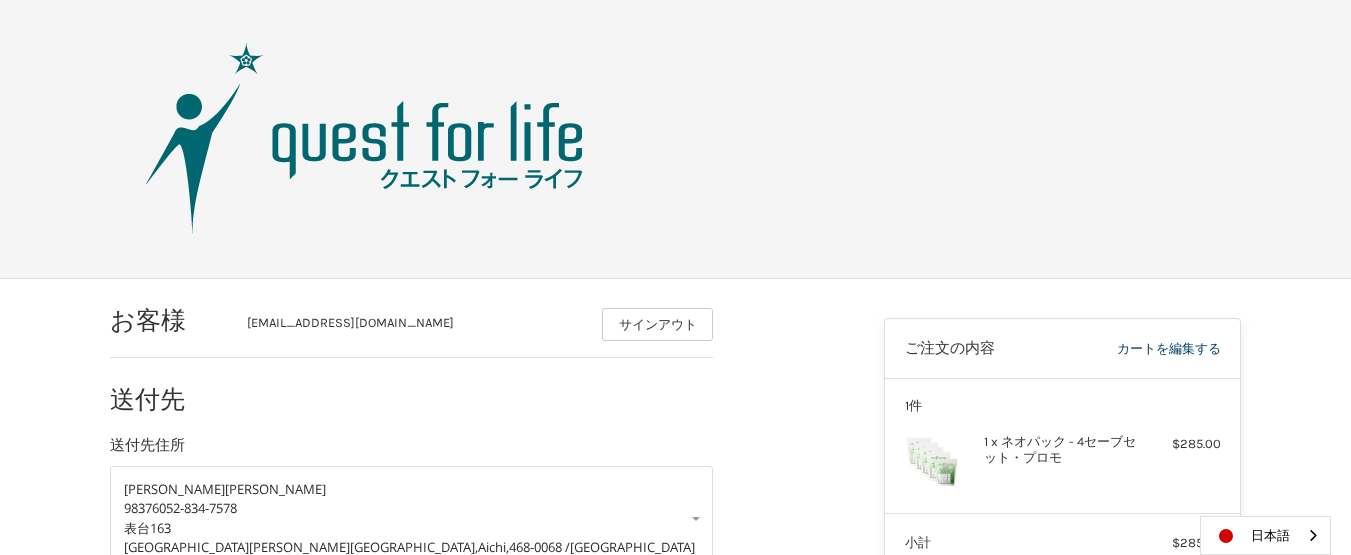 click at bounding box center (676, 139) 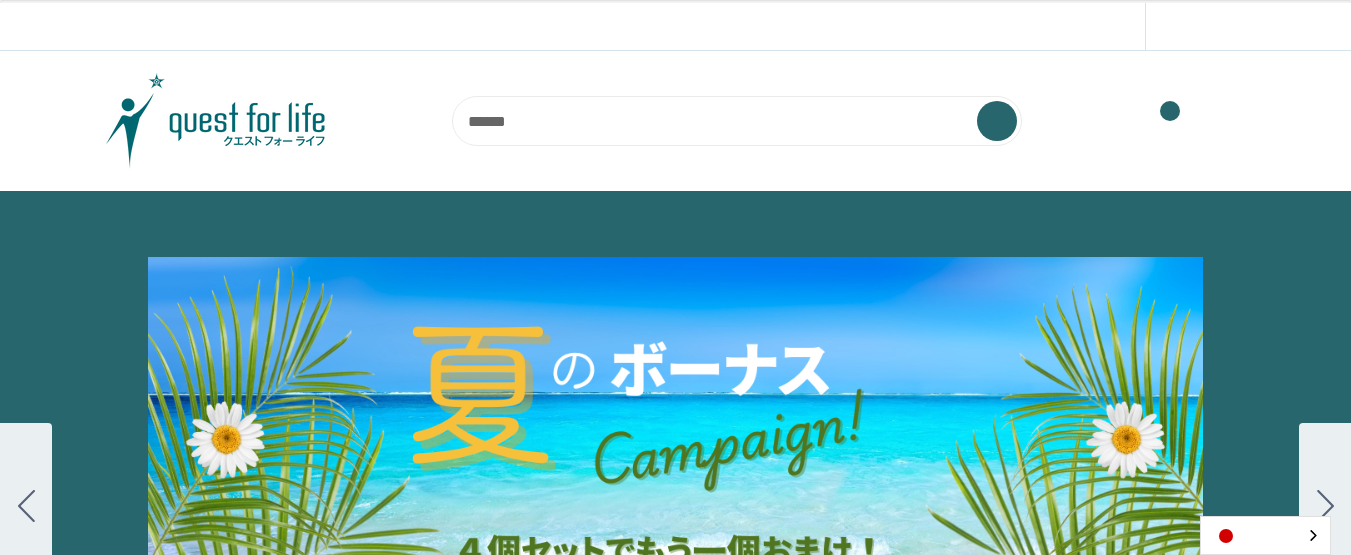 scroll, scrollTop: 0, scrollLeft: 0, axis: both 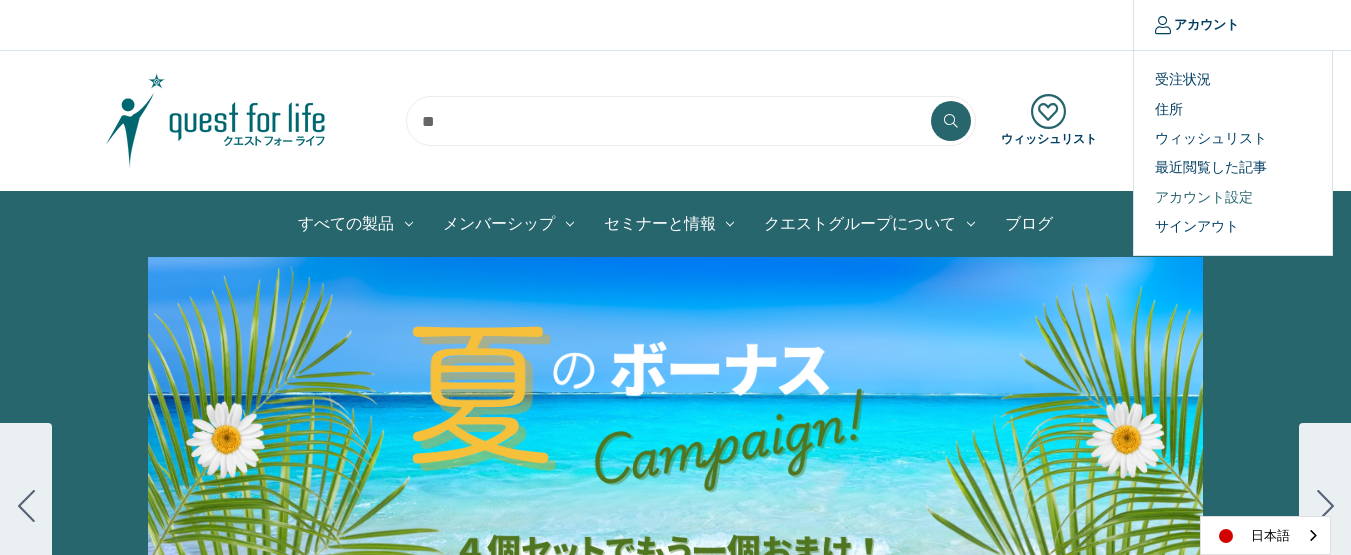 click on "アカウント設定" at bounding box center [1233, 197] 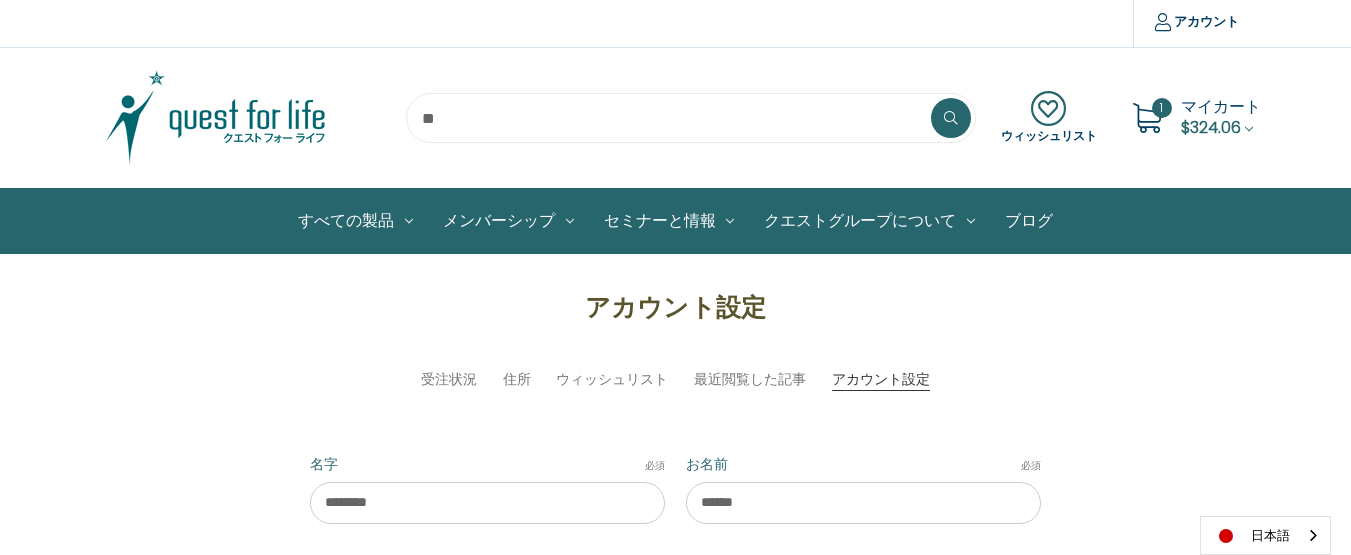 scroll, scrollTop: 0, scrollLeft: 0, axis: both 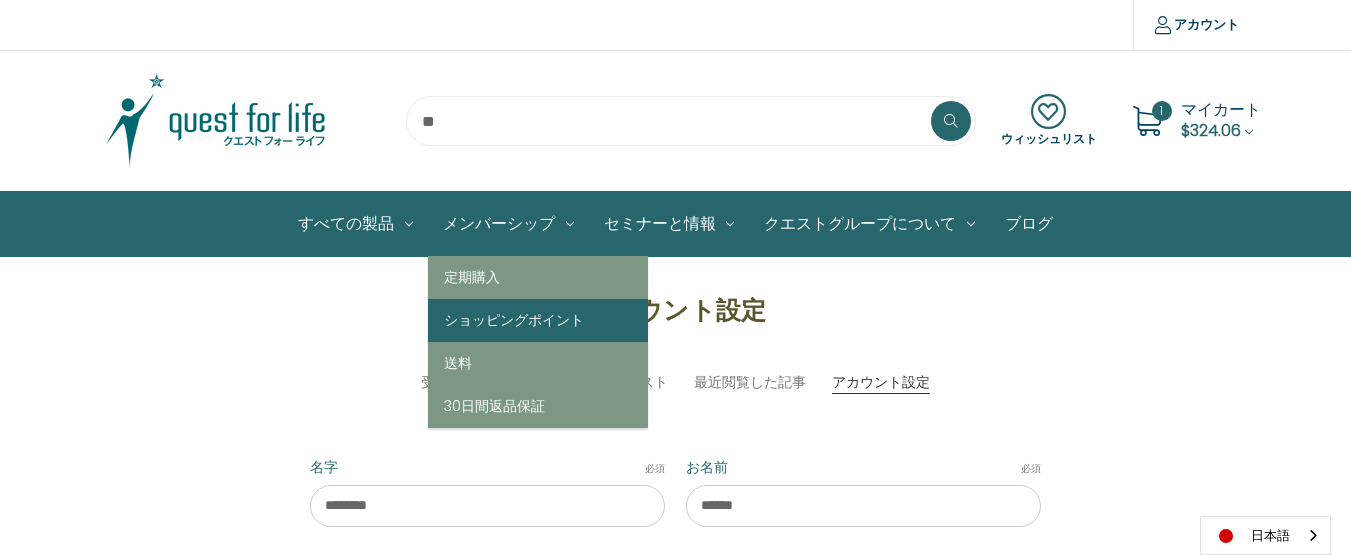 click on "ショッピングポイント" at bounding box center (538, 320) 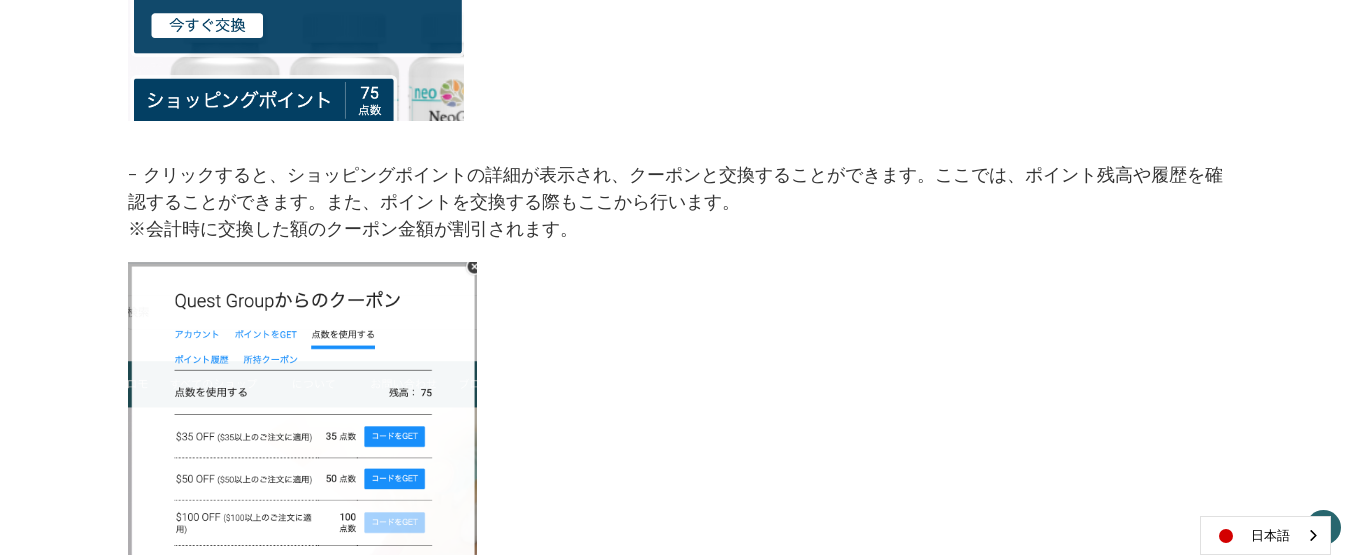 scroll, scrollTop: 300, scrollLeft: 0, axis: vertical 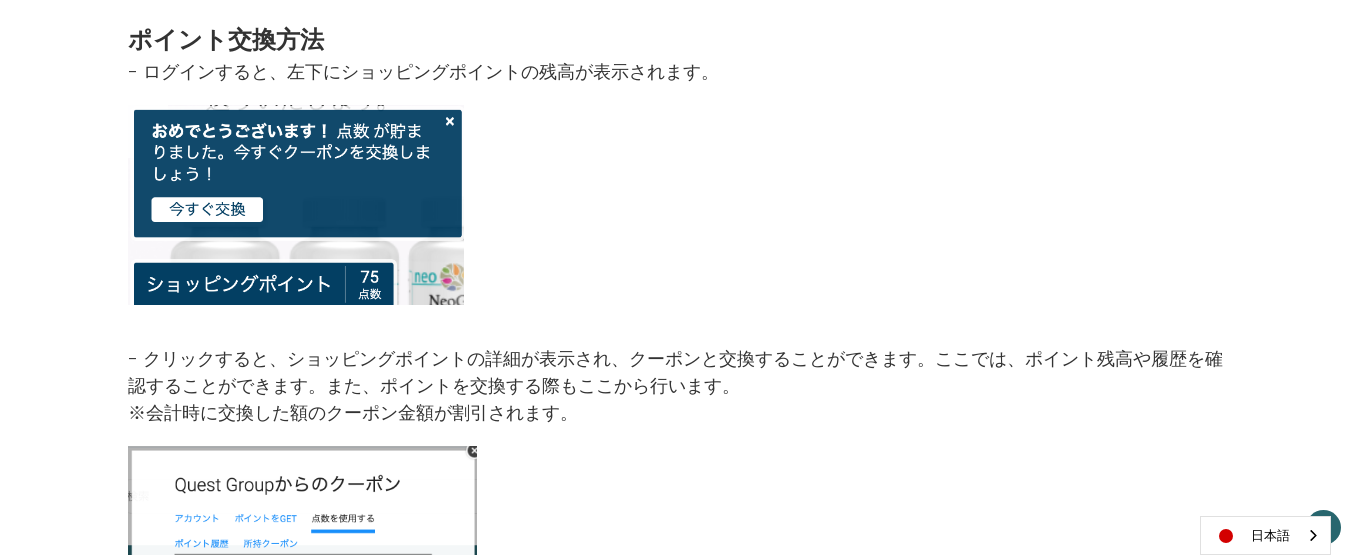 click at bounding box center (254, 230) 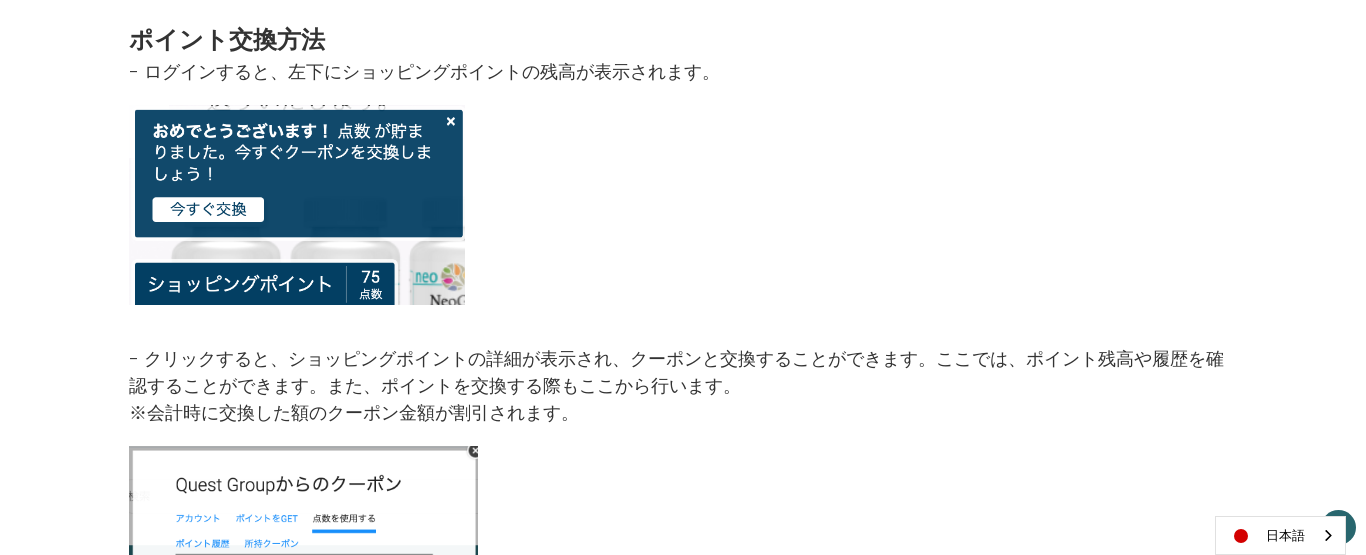 click at bounding box center [683, 277] 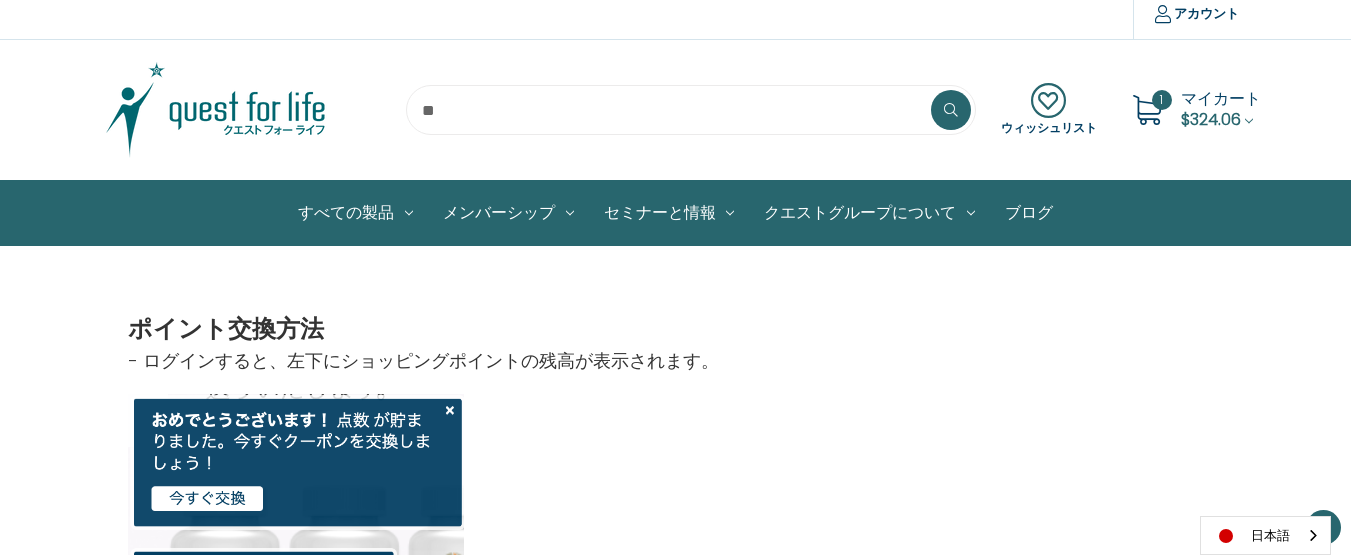 scroll, scrollTop: 0, scrollLeft: 0, axis: both 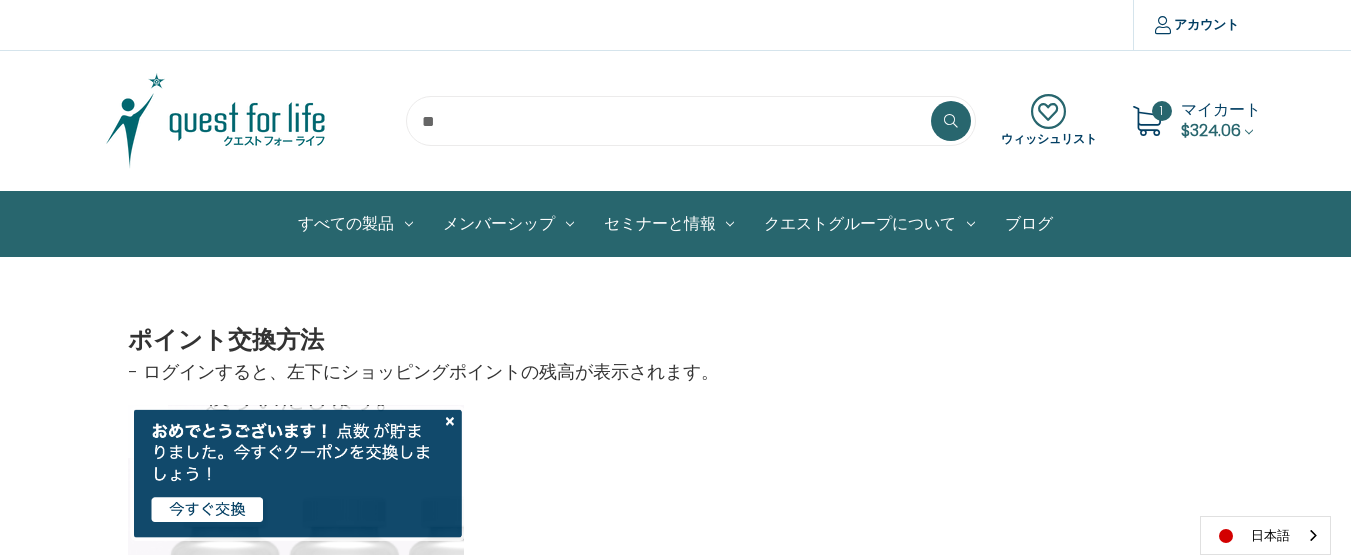 click on "$324.06" at bounding box center (1211, 130) 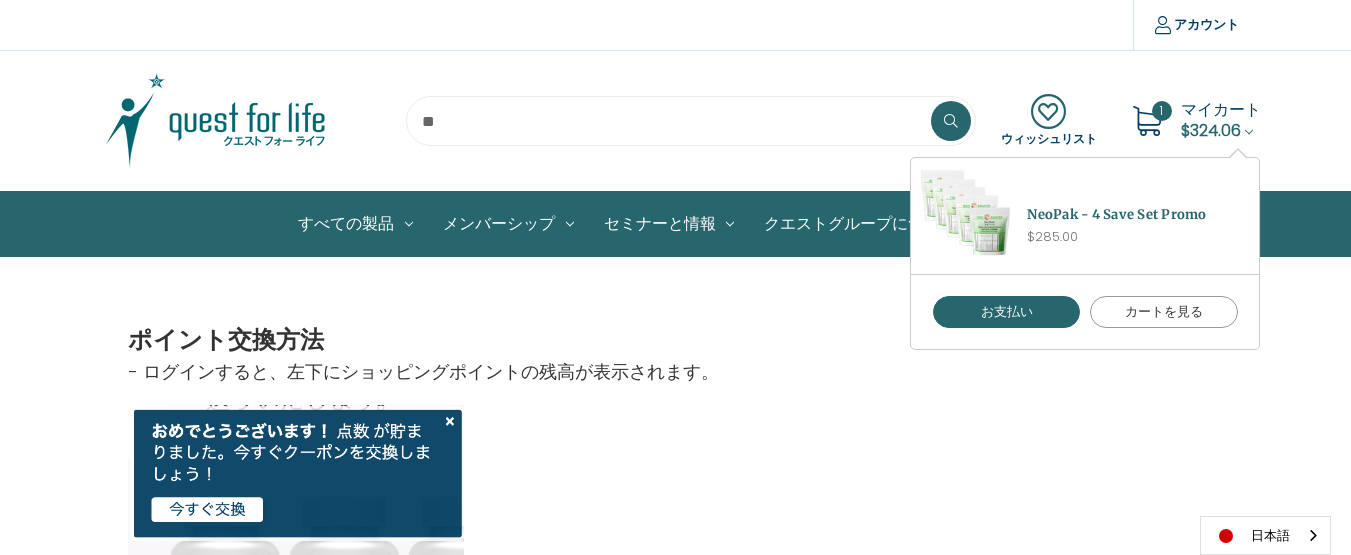 click on "カートを見る" at bounding box center (1164, 312) 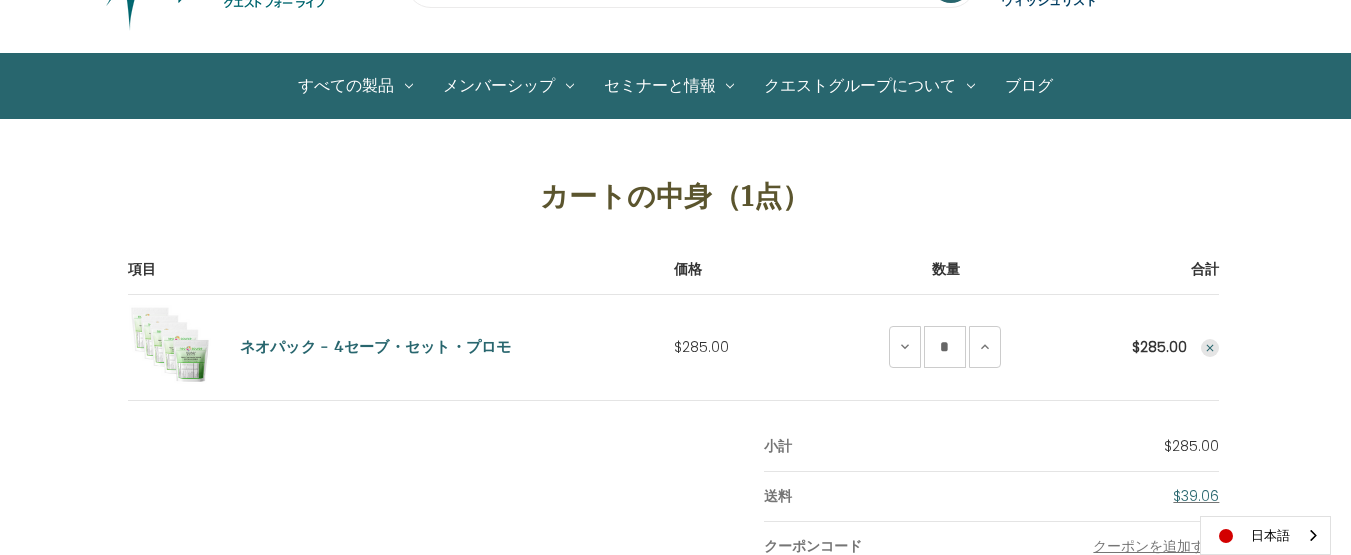scroll, scrollTop: 400, scrollLeft: 0, axis: vertical 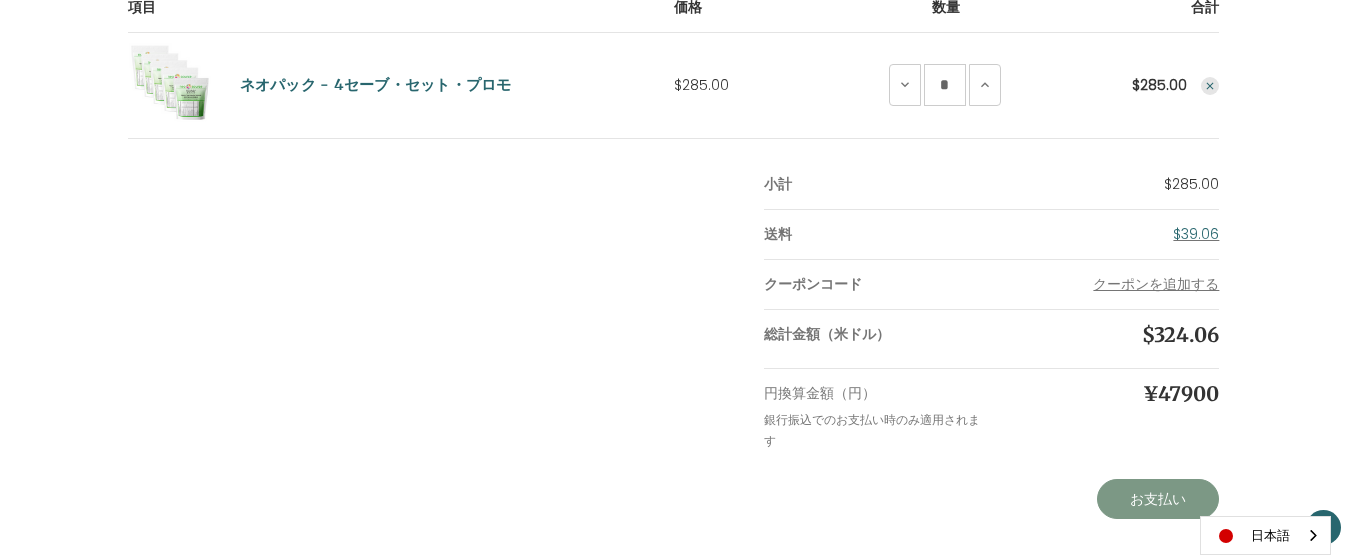 click on "お支払い" at bounding box center (1158, 499) 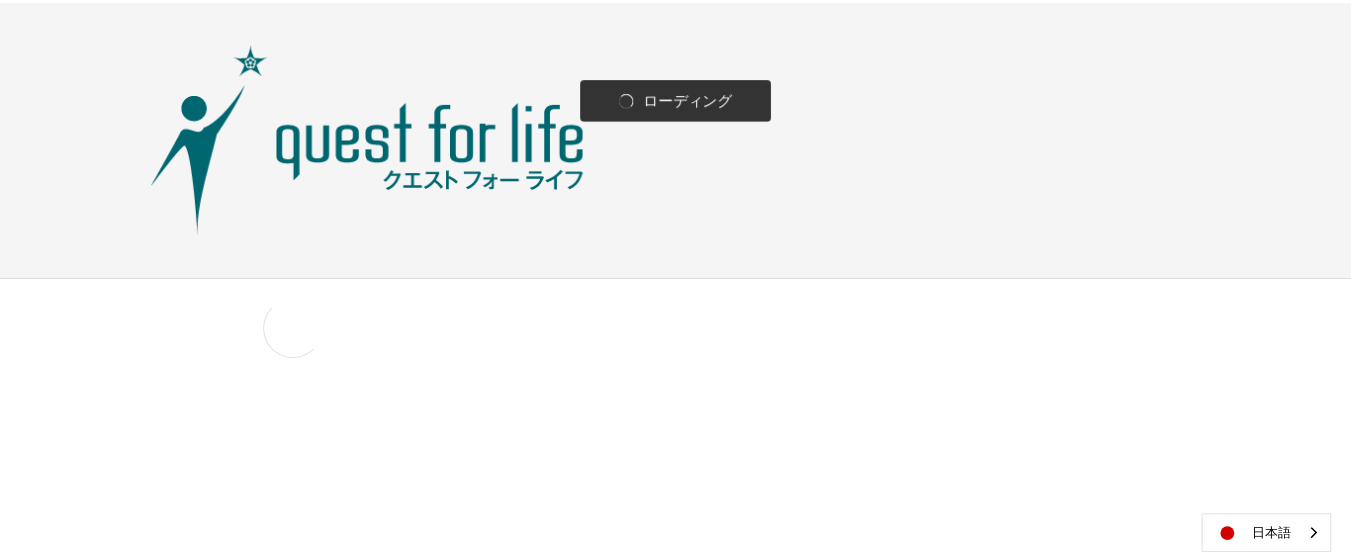 scroll, scrollTop: 0, scrollLeft: 0, axis: both 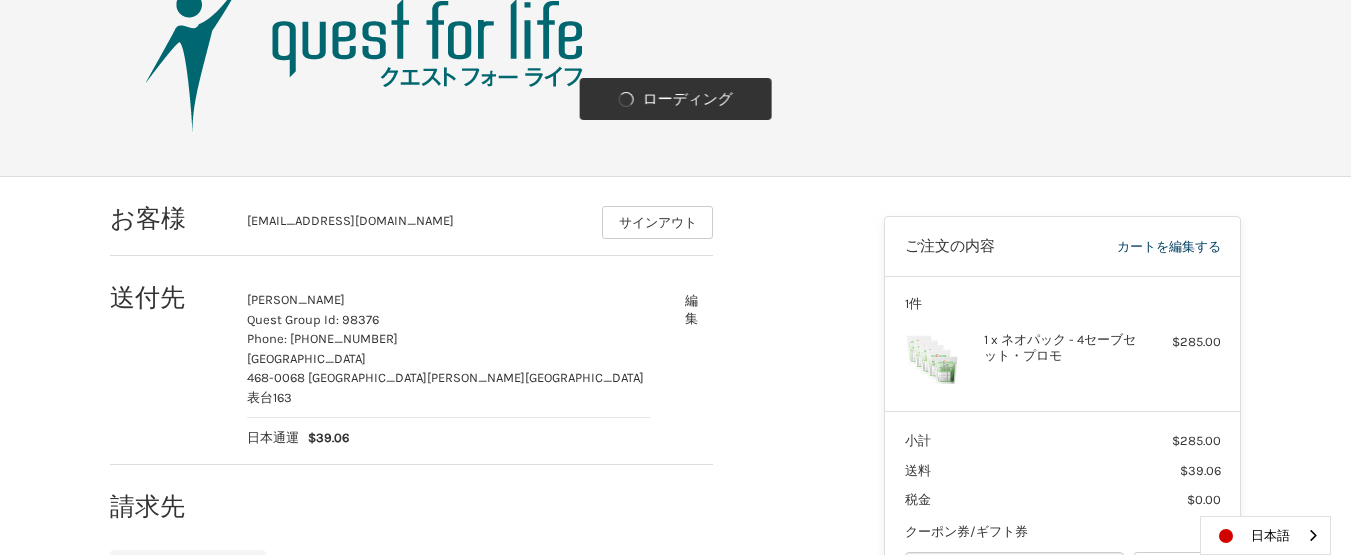 select on "**" 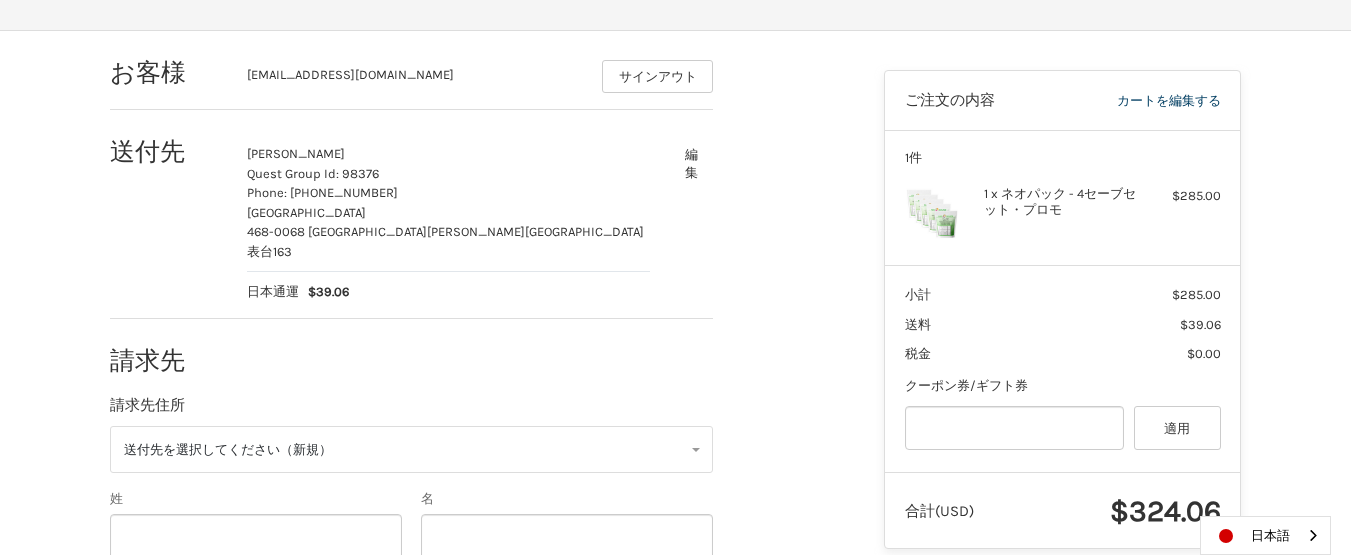 scroll, scrollTop: 370, scrollLeft: 0, axis: vertical 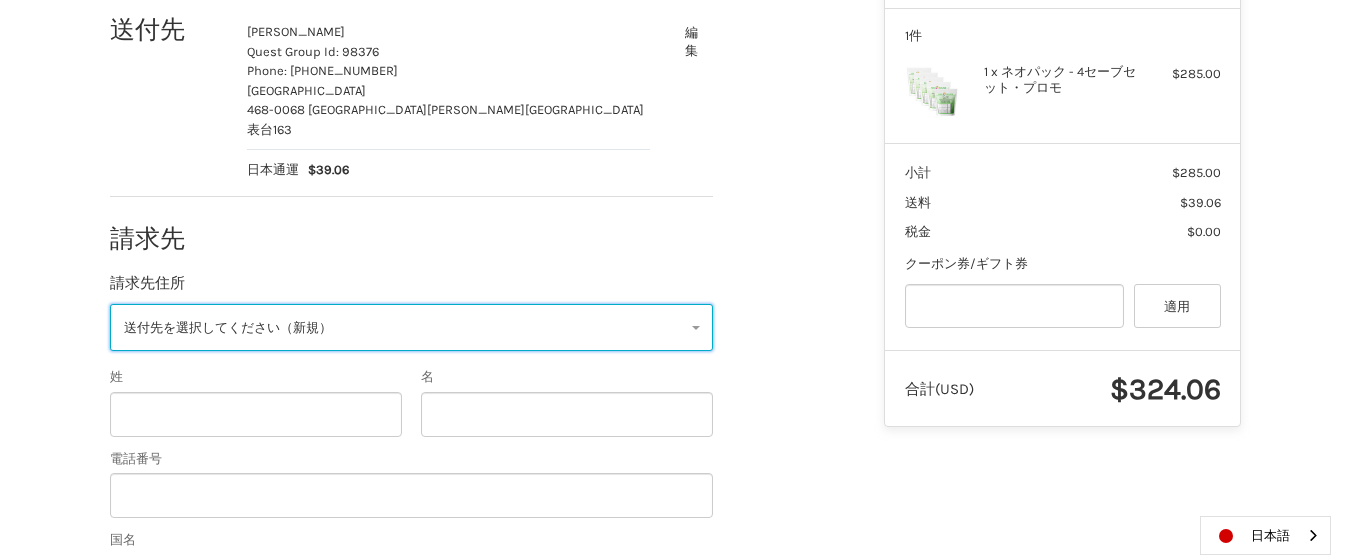 click on "送付先を選択してください（新規）" at bounding box center (411, 327) 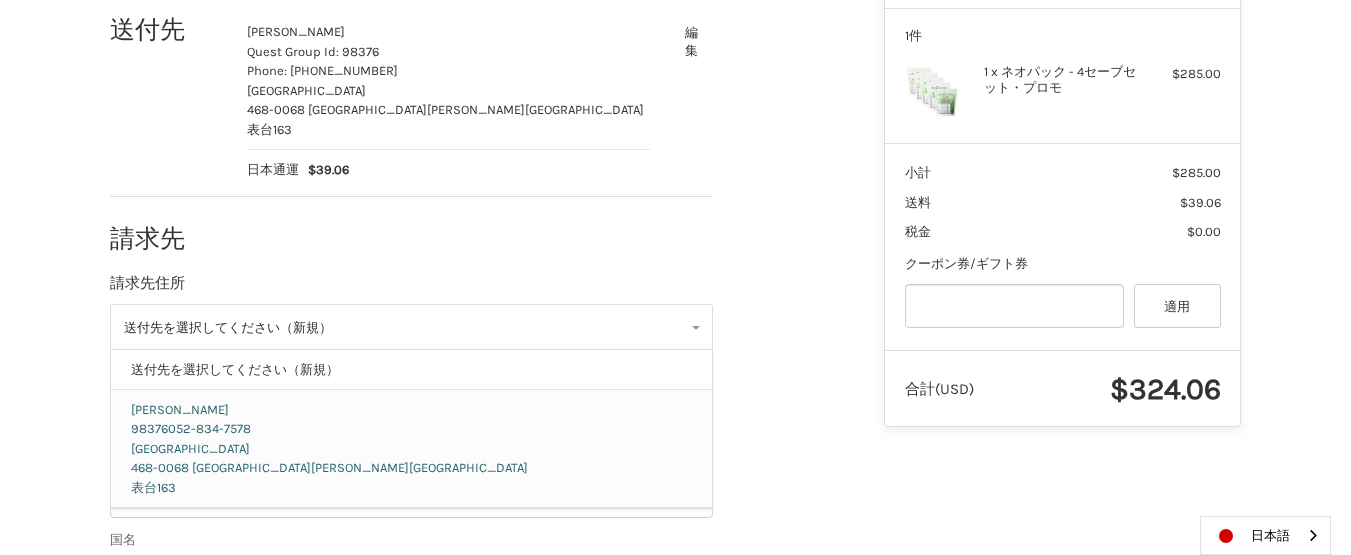 click on "Japan  468-0068 Aichi [STREET_ADDRESS][PERSON_NAME]" at bounding box center (412, 468) 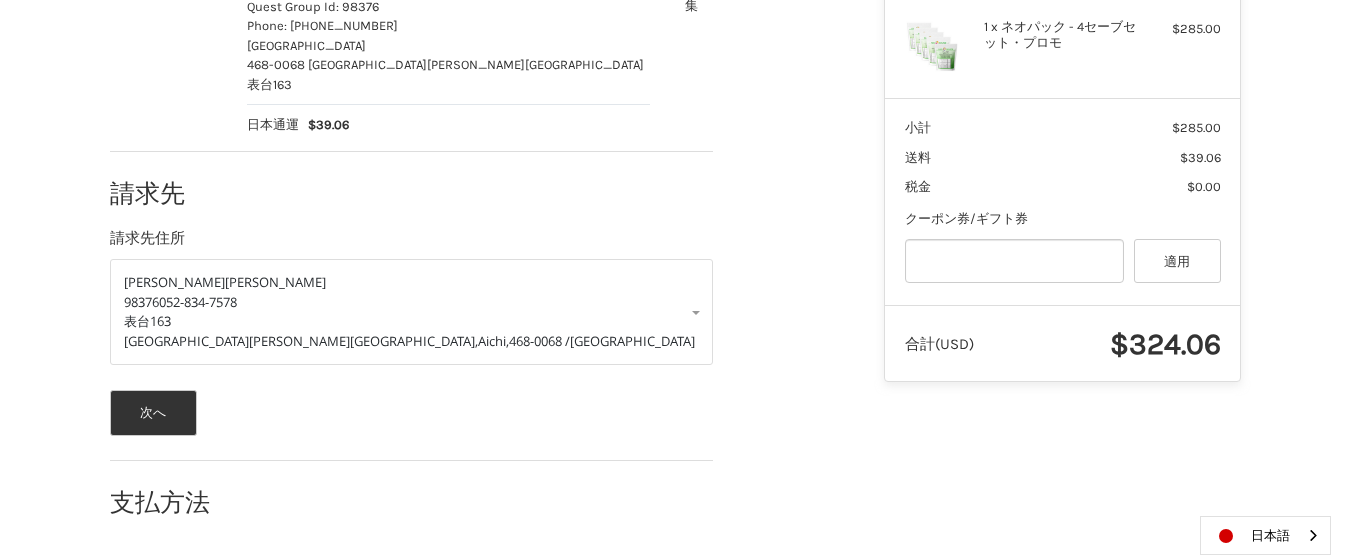 scroll, scrollTop: 418, scrollLeft: 0, axis: vertical 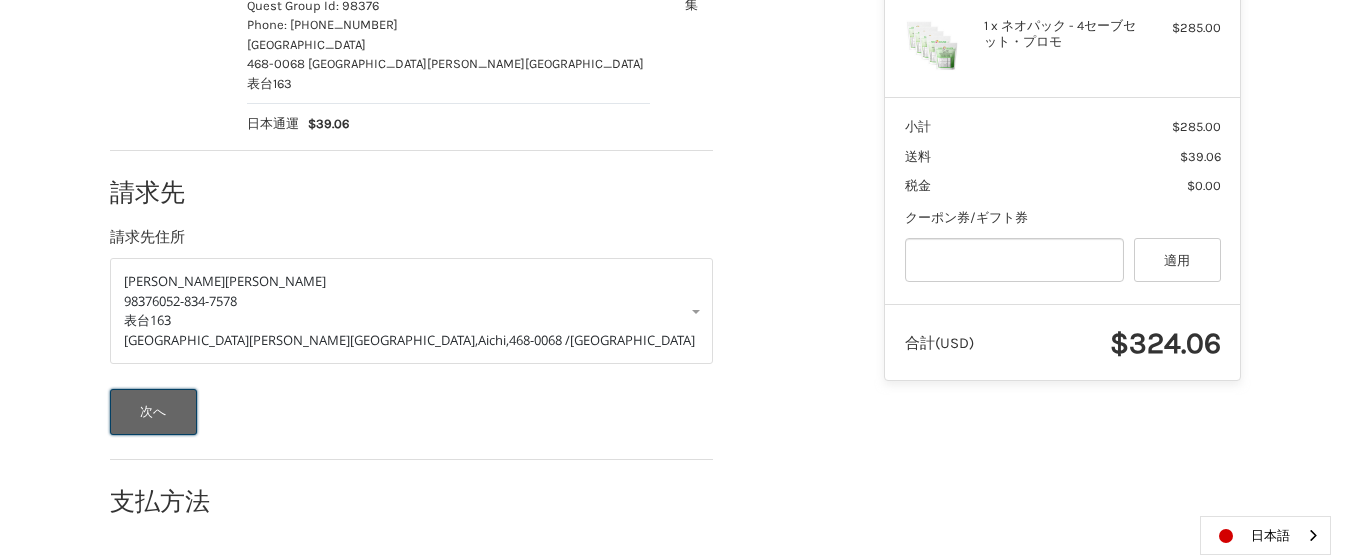click on "次へ" at bounding box center [153, 412] 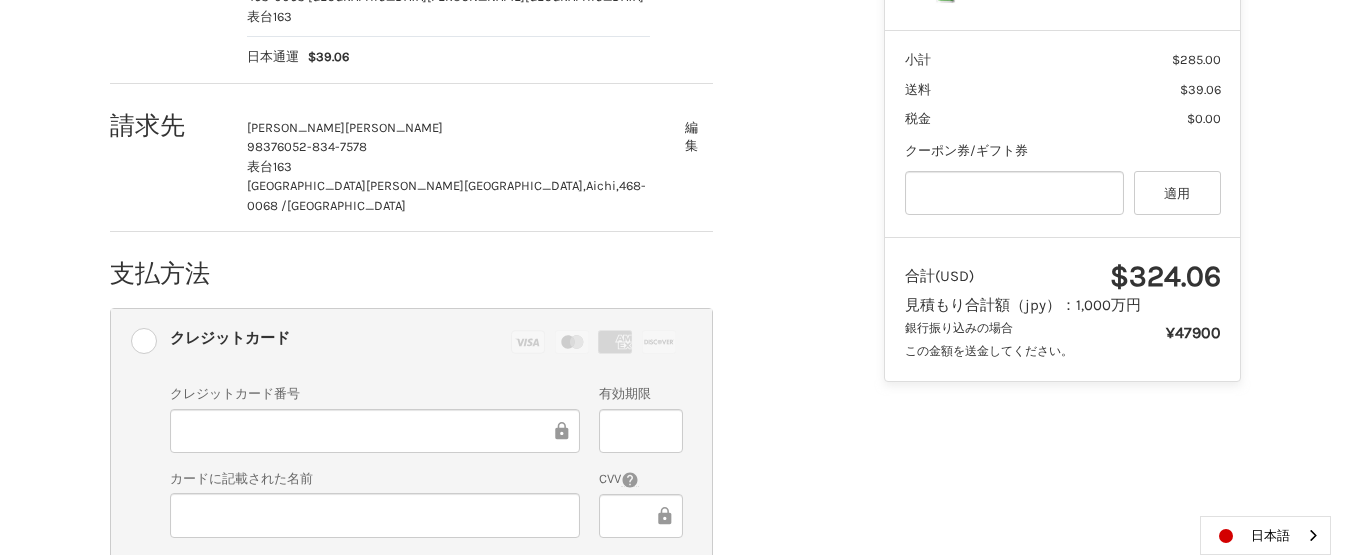 scroll, scrollTop: 661, scrollLeft: 0, axis: vertical 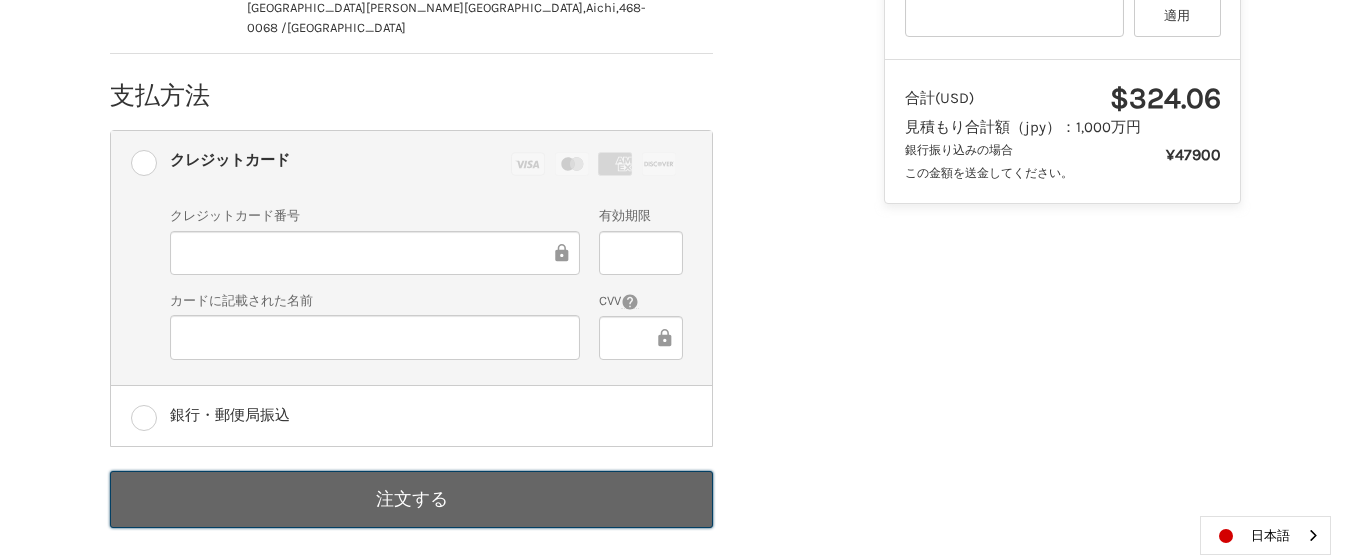 click on "注文する" at bounding box center (411, 499) 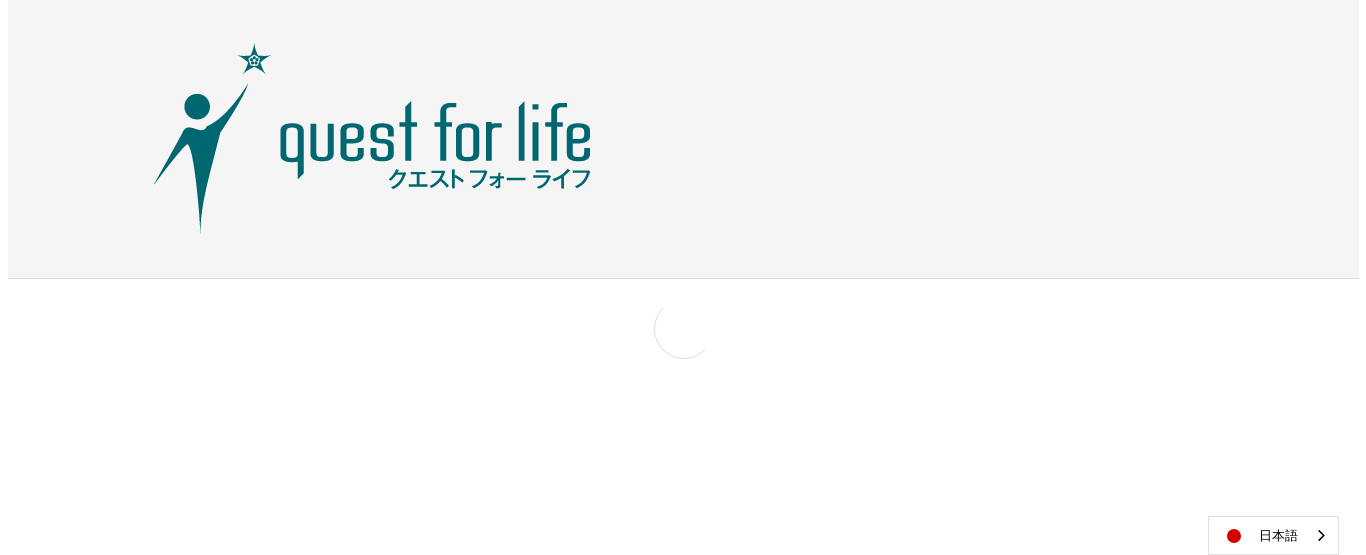scroll, scrollTop: 0, scrollLeft: 0, axis: both 